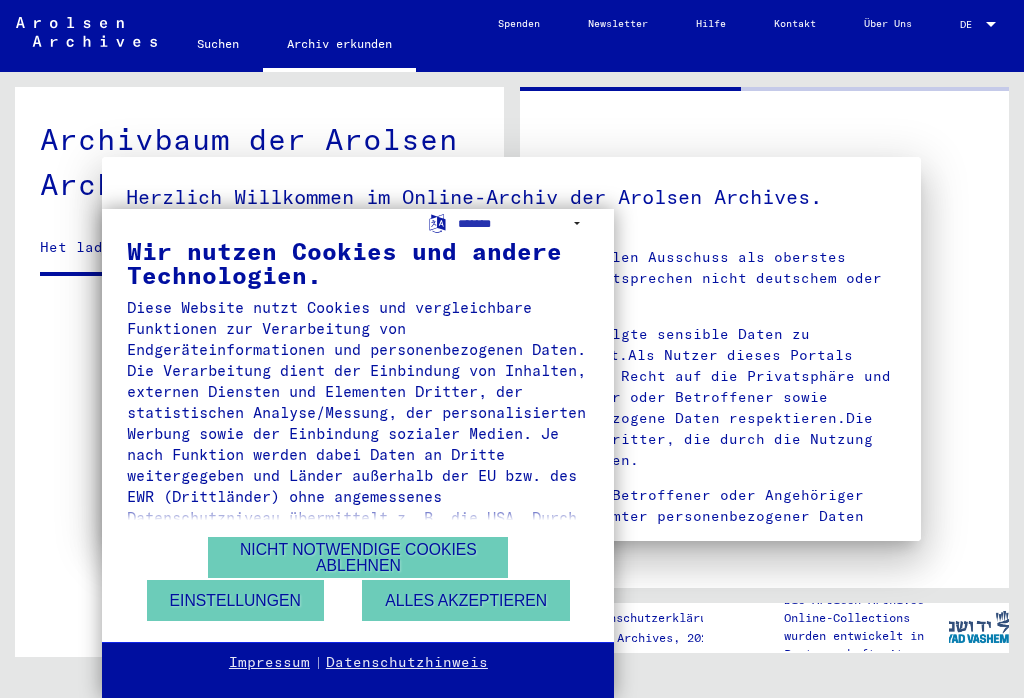 scroll, scrollTop: 0, scrollLeft: 0, axis: both 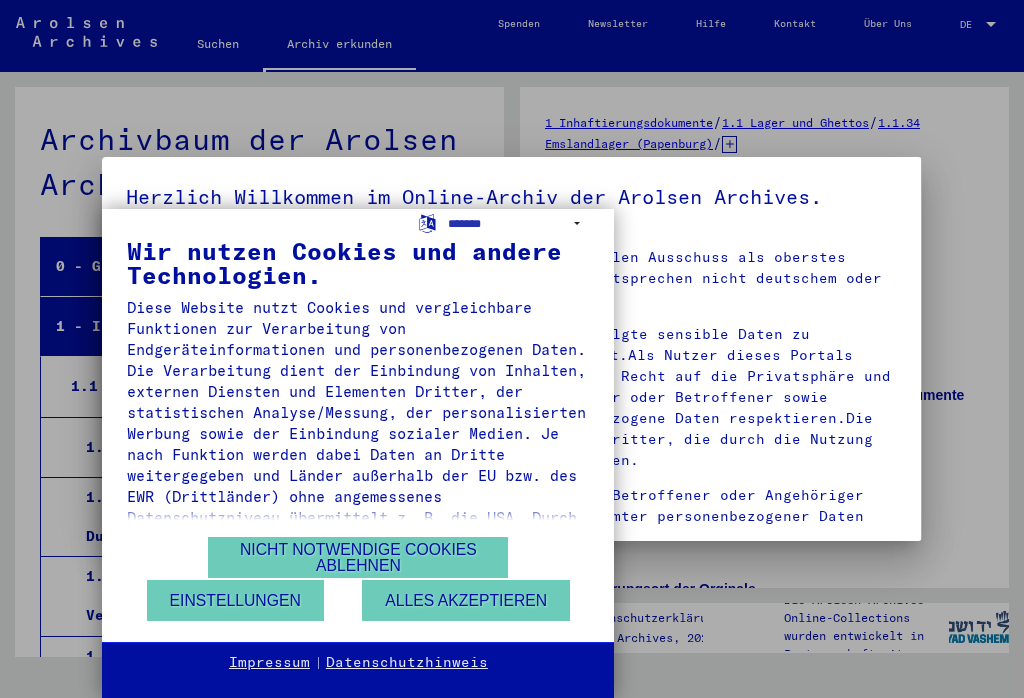 click on "Nicht notwendige Cookies ablehnen" at bounding box center [358, 557] 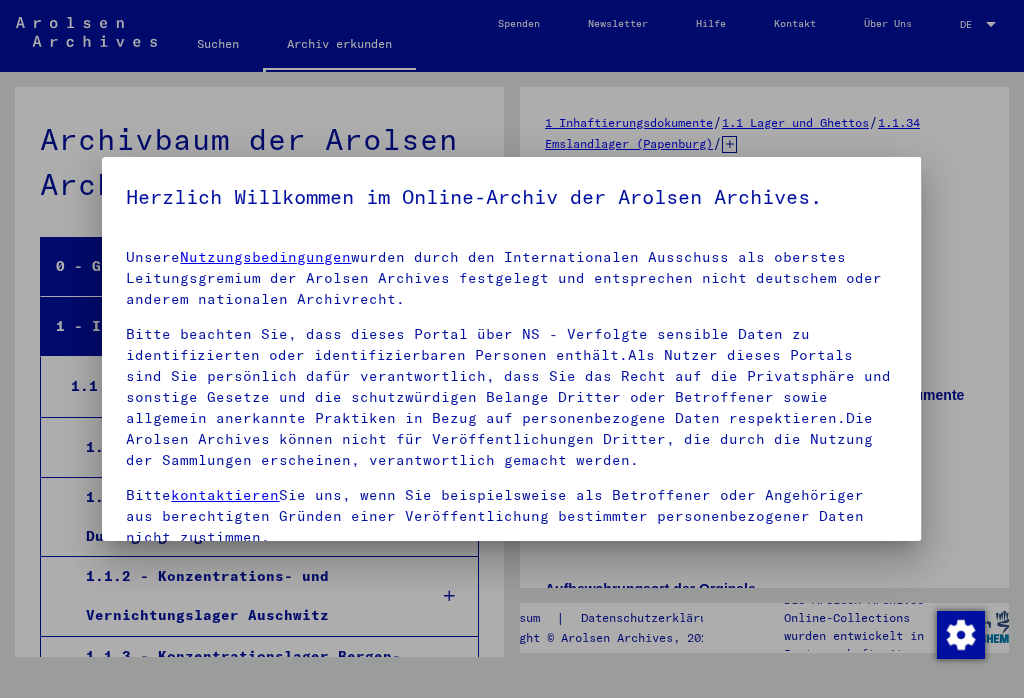 scroll, scrollTop: 8376, scrollLeft: 0, axis: vertical 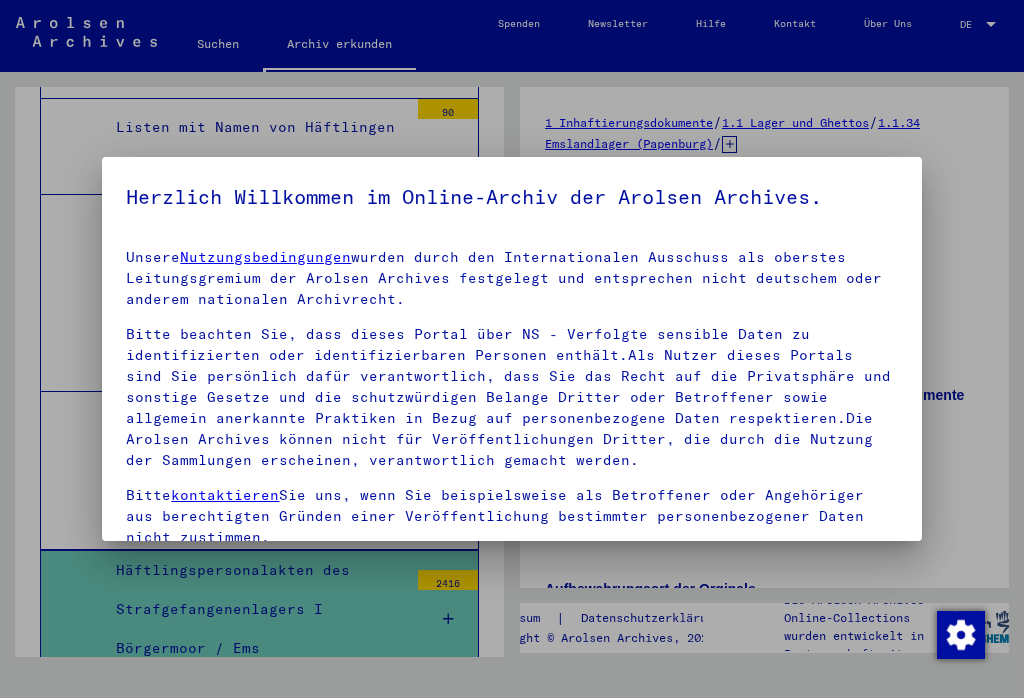 click at bounding box center [512, 349] 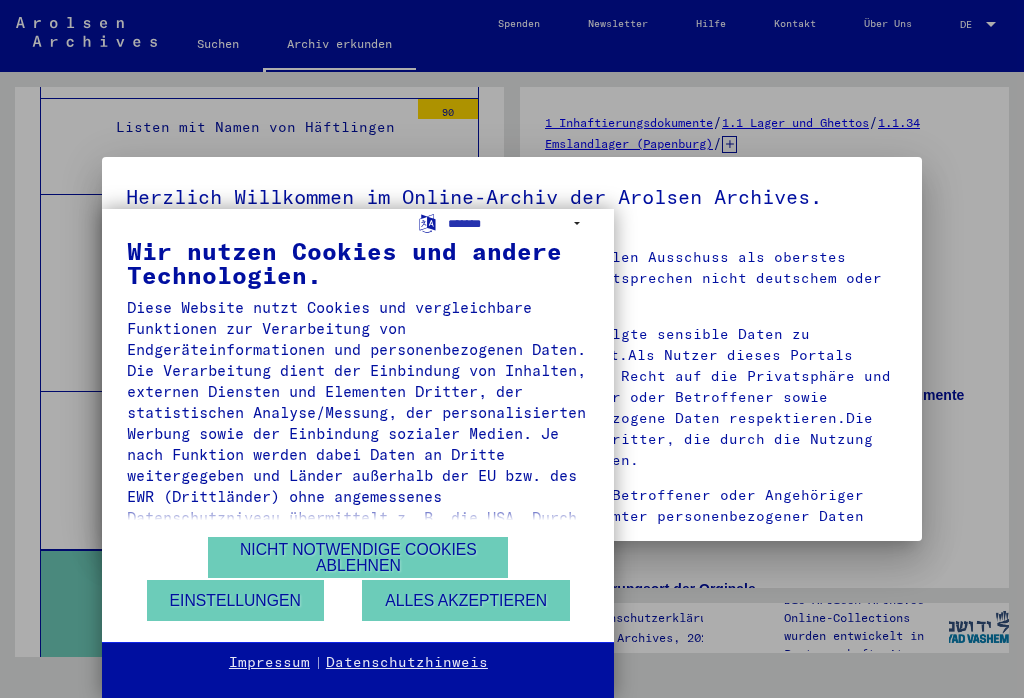 click on "Alles akzeptieren" at bounding box center [466, 600] 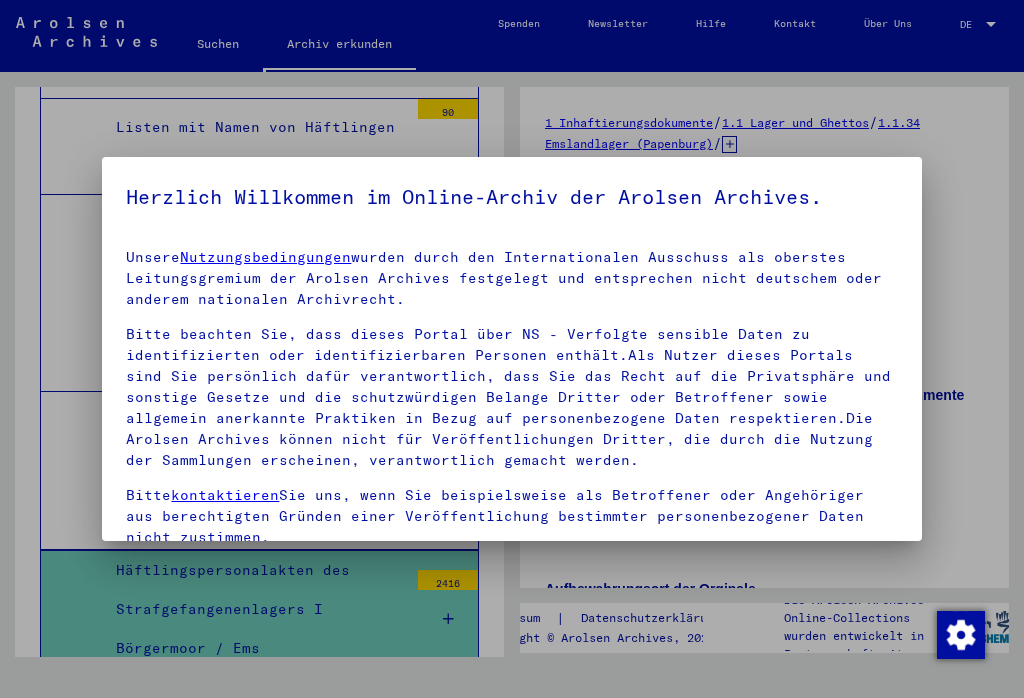 click at bounding box center (512, 349) 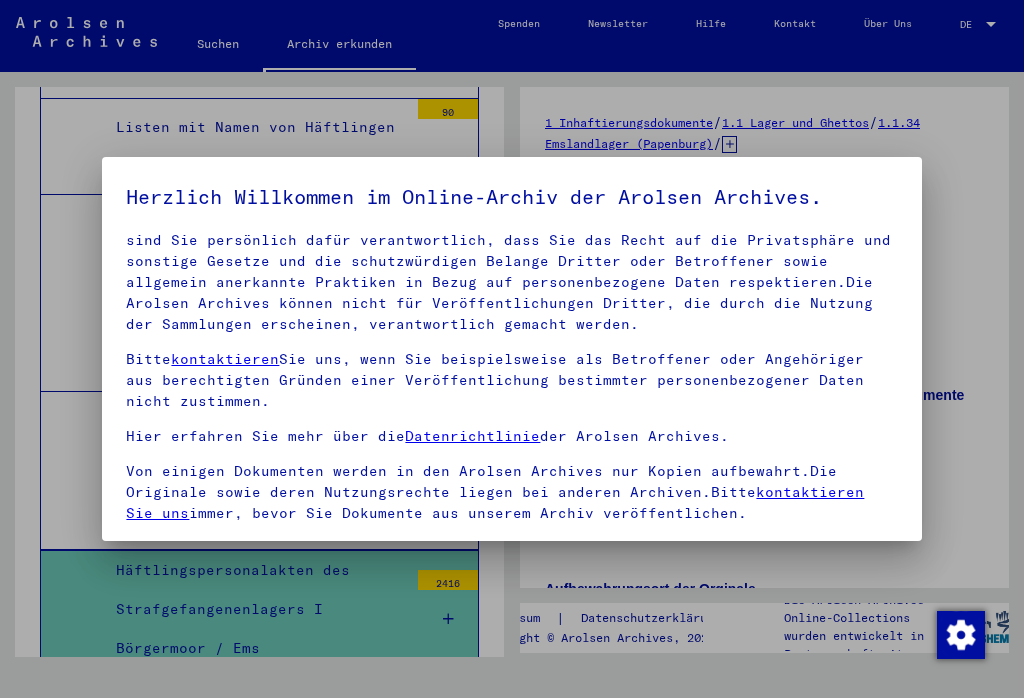 scroll, scrollTop: 135, scrollLeft: 0, axis: vertical 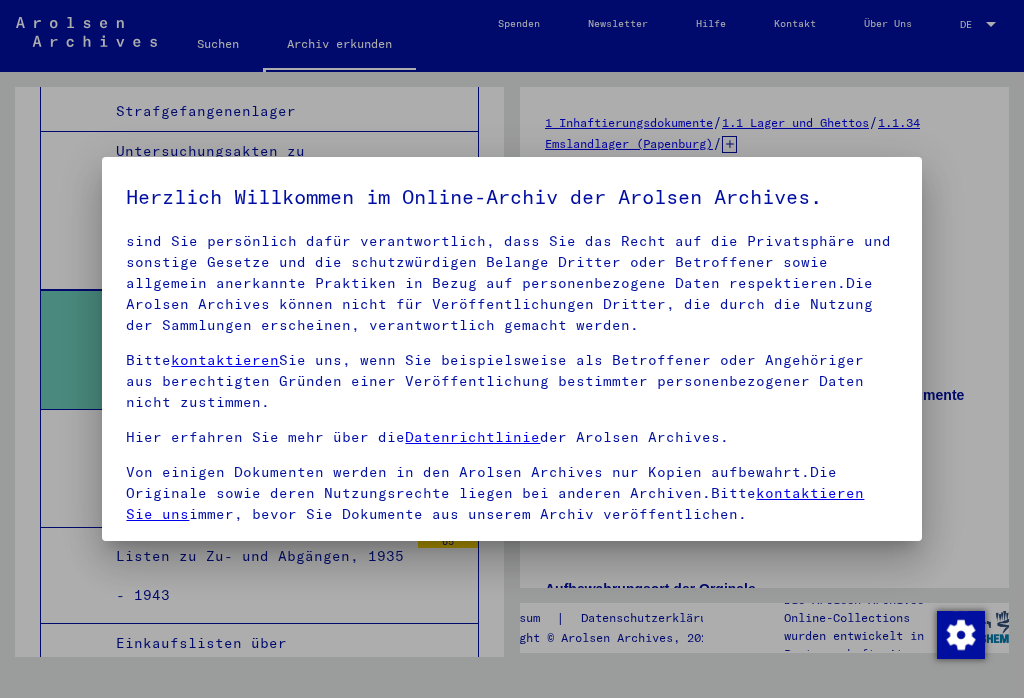 click at bounding box center (512, 349) 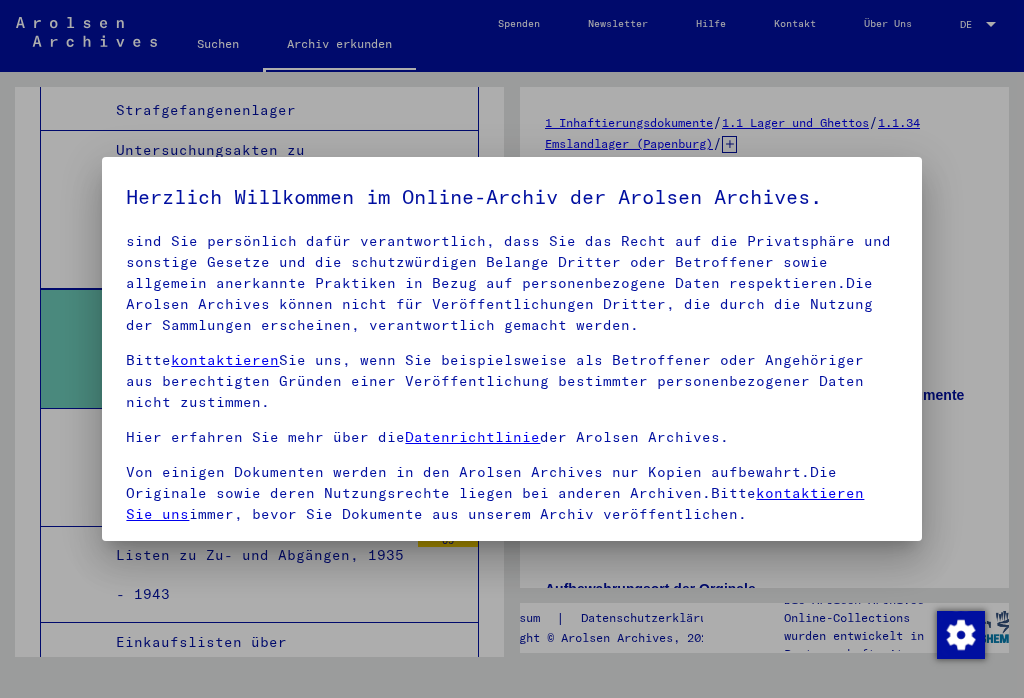 scroll, scrollTop: 8658, scrollLeft: 0, axis: vertical 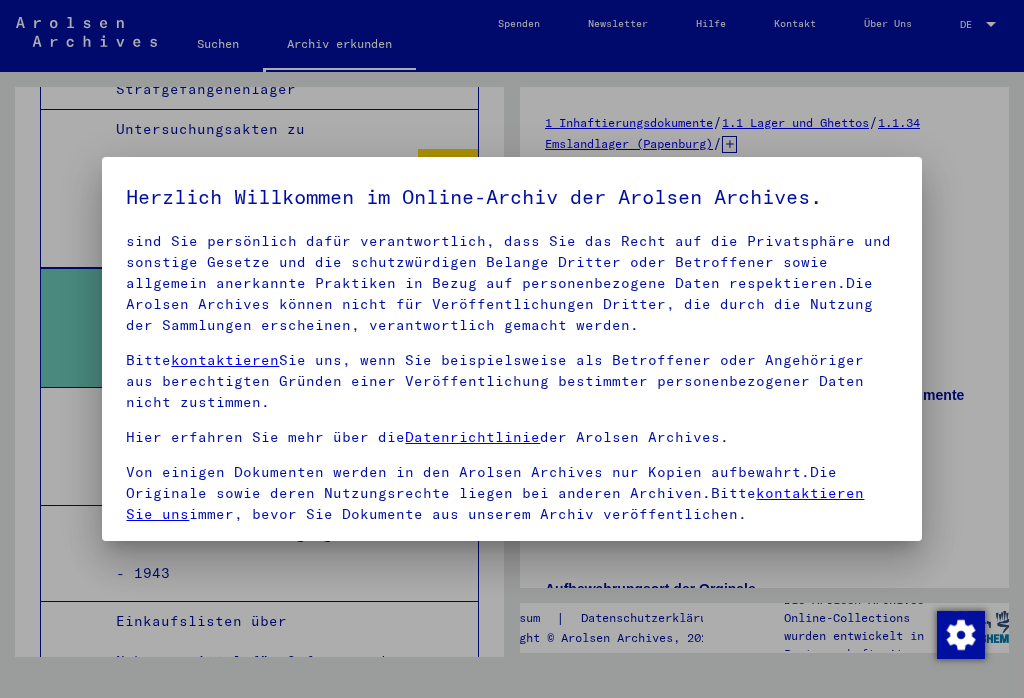 click at bounding box center (512, 349) 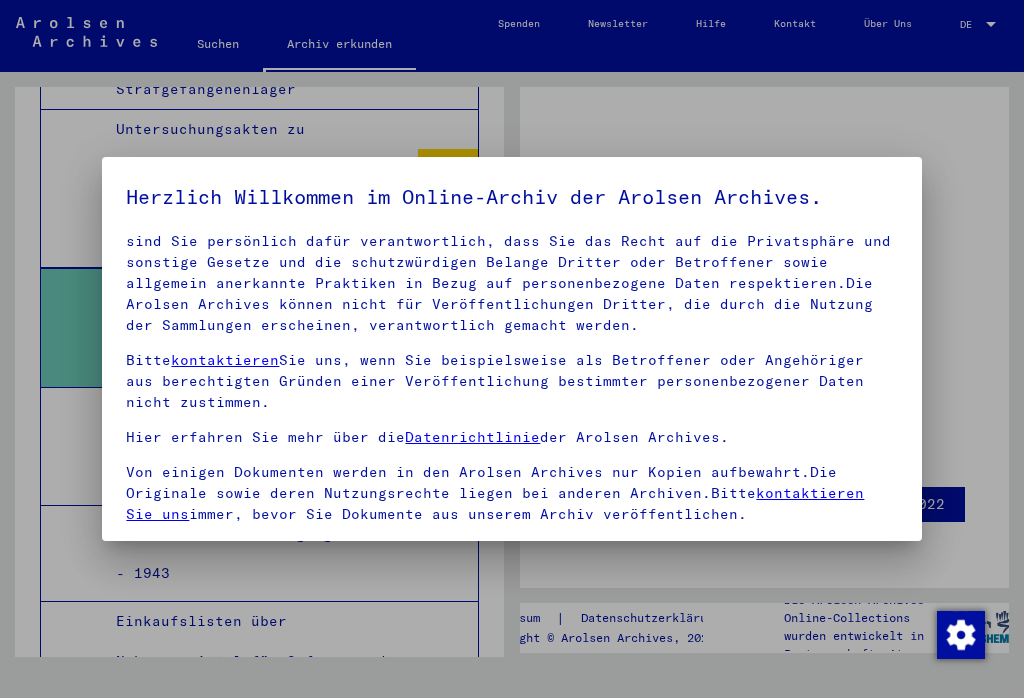 scroll, scrollTop: 1030, scrollLeft: 0, axis: vertical 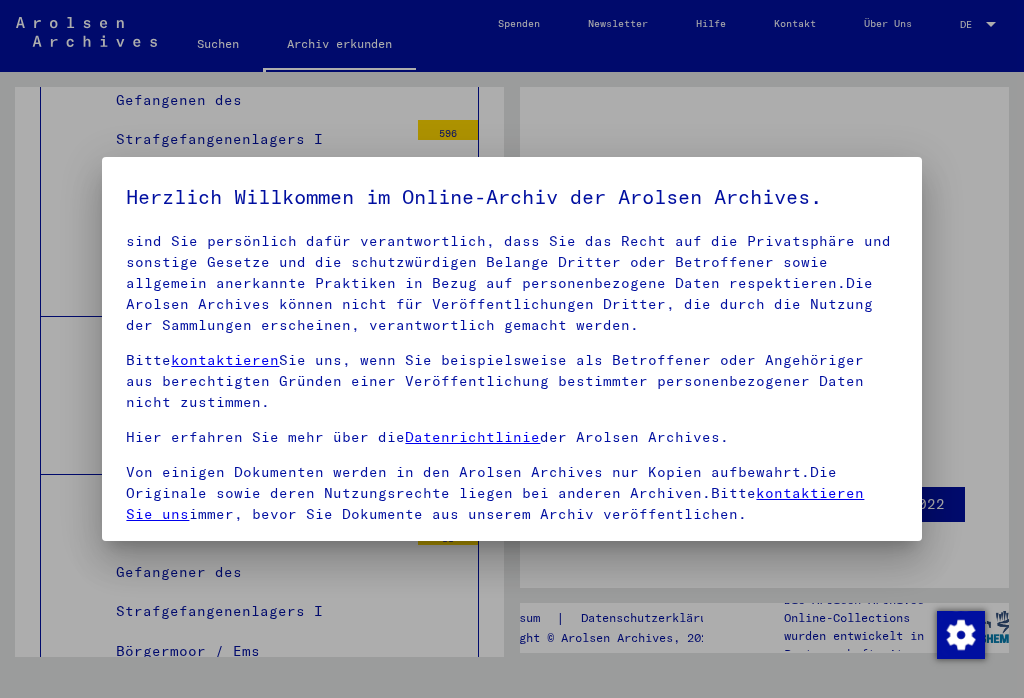click at bounding box center [512, 349] 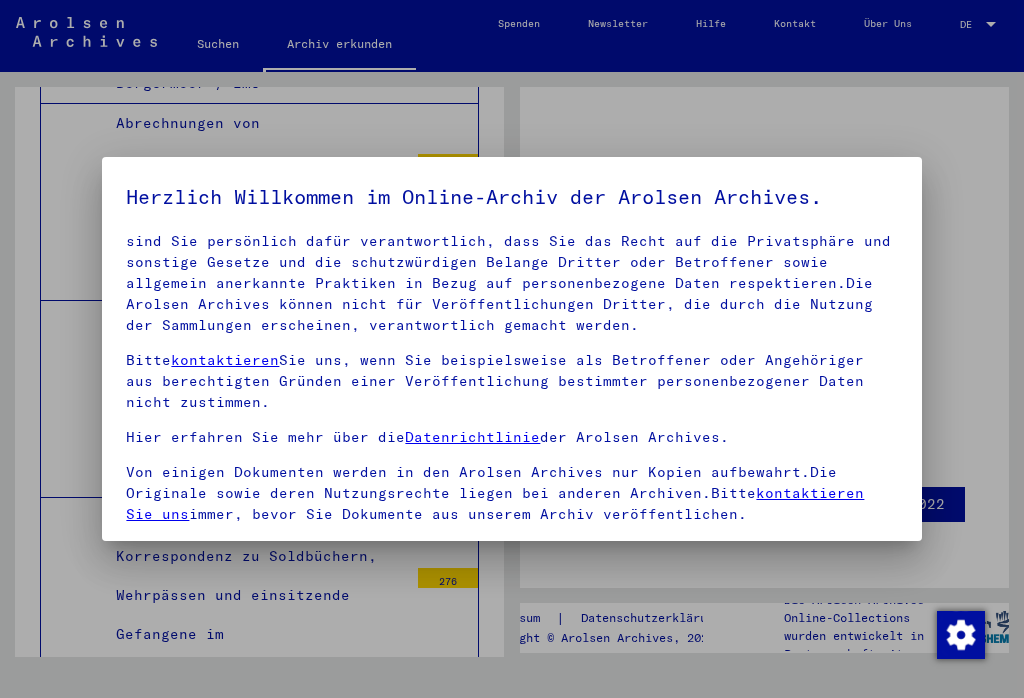 scroll, scrollTop: 10295, scrollLeft: 0, axis: vertical 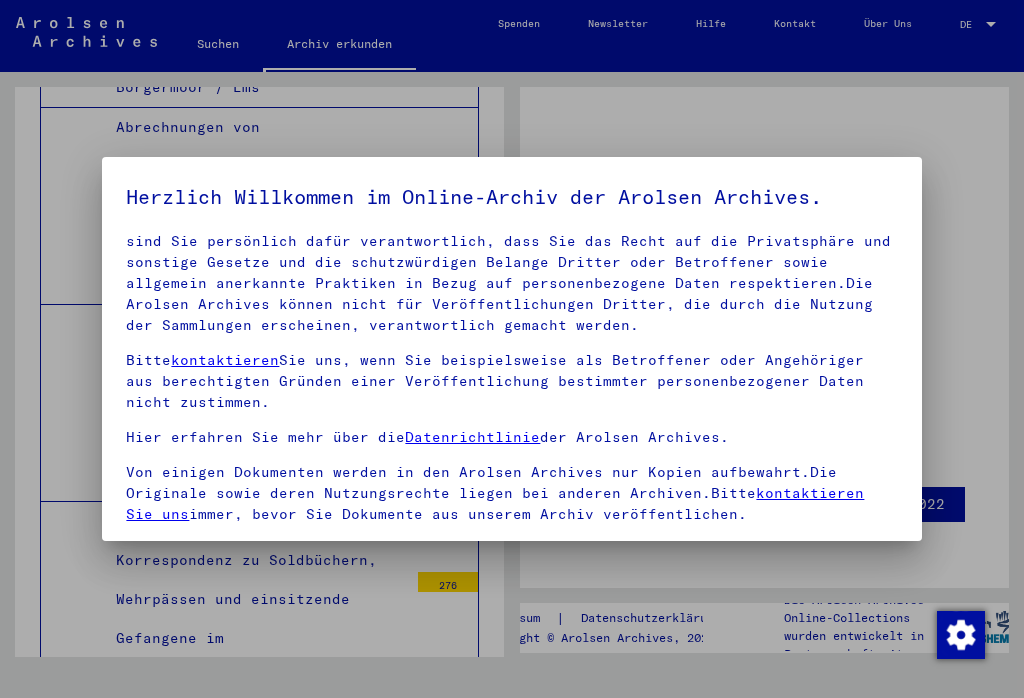 click at bounding box center (512, 349) 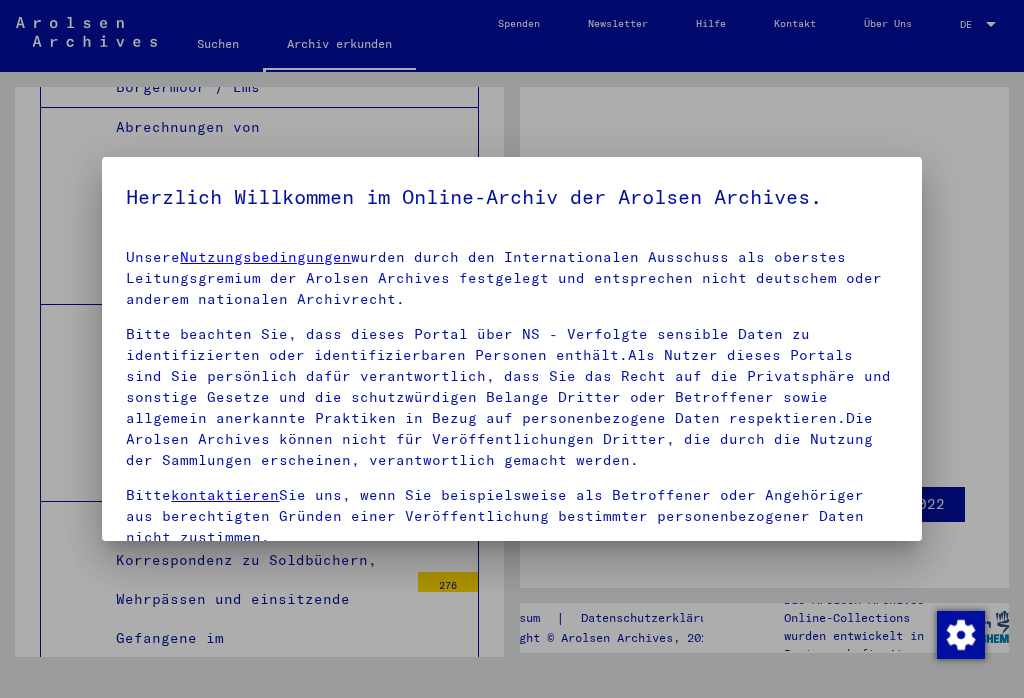 scroll, scrollTop: 0, scrollLeft: 0, axis: both 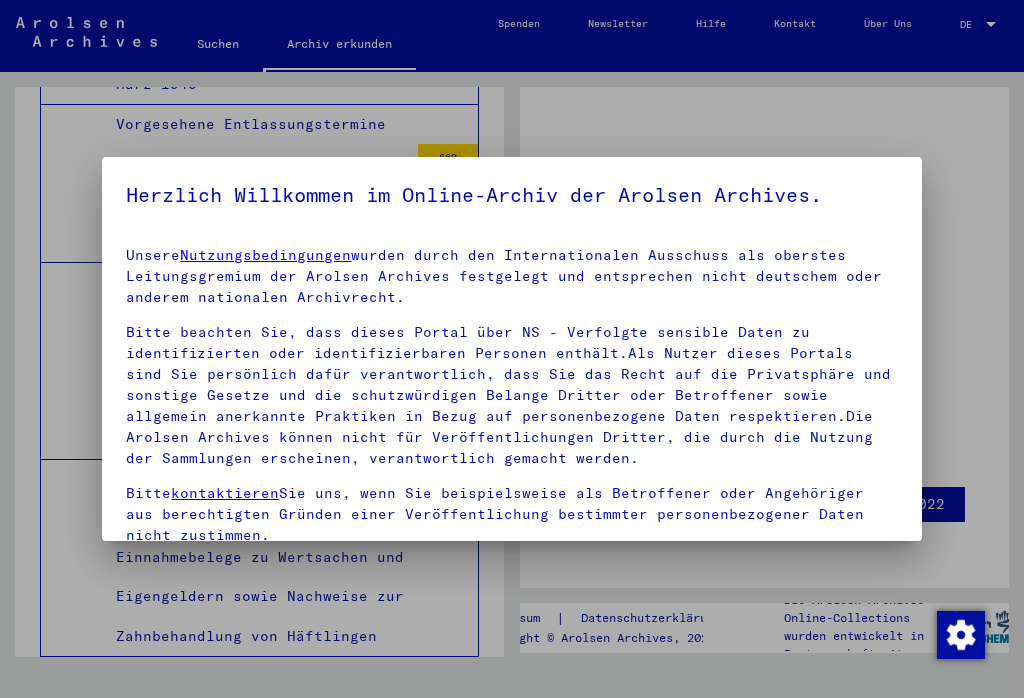 click at bounding box center (512, 349) 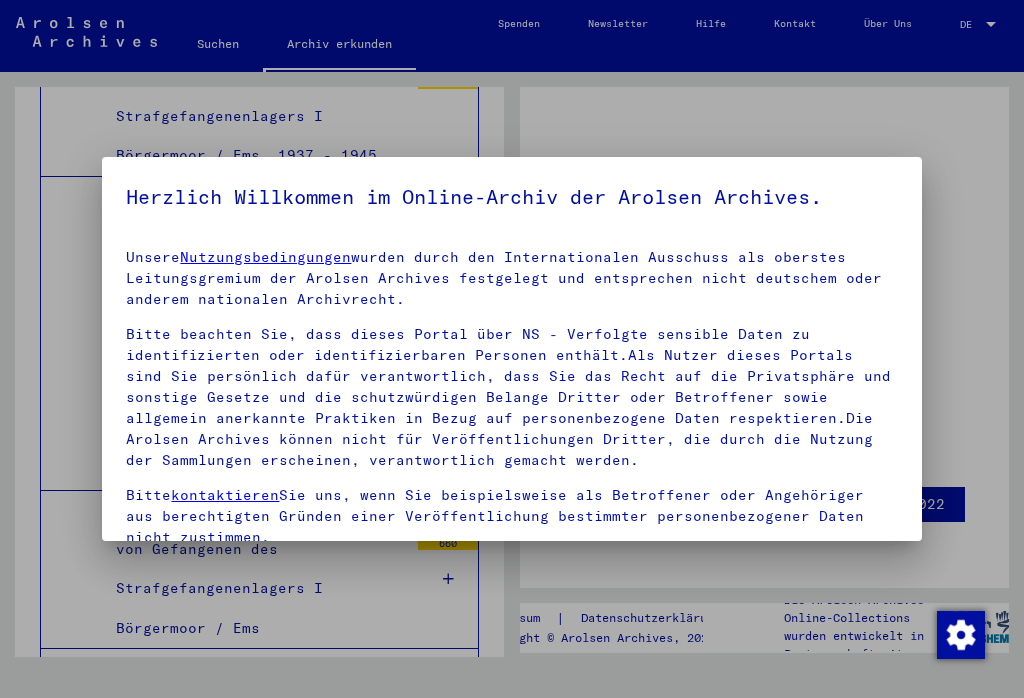 scroll, scrollTop: 9693, scrollLeft: 0, axis: vertical 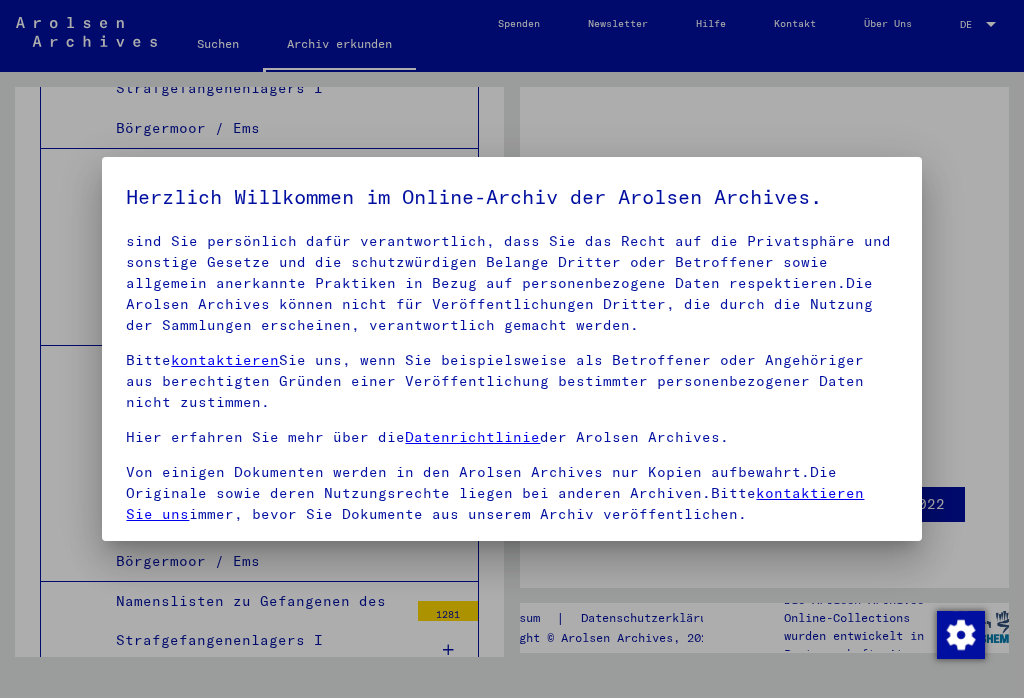 click at bounding box center (512, 349) 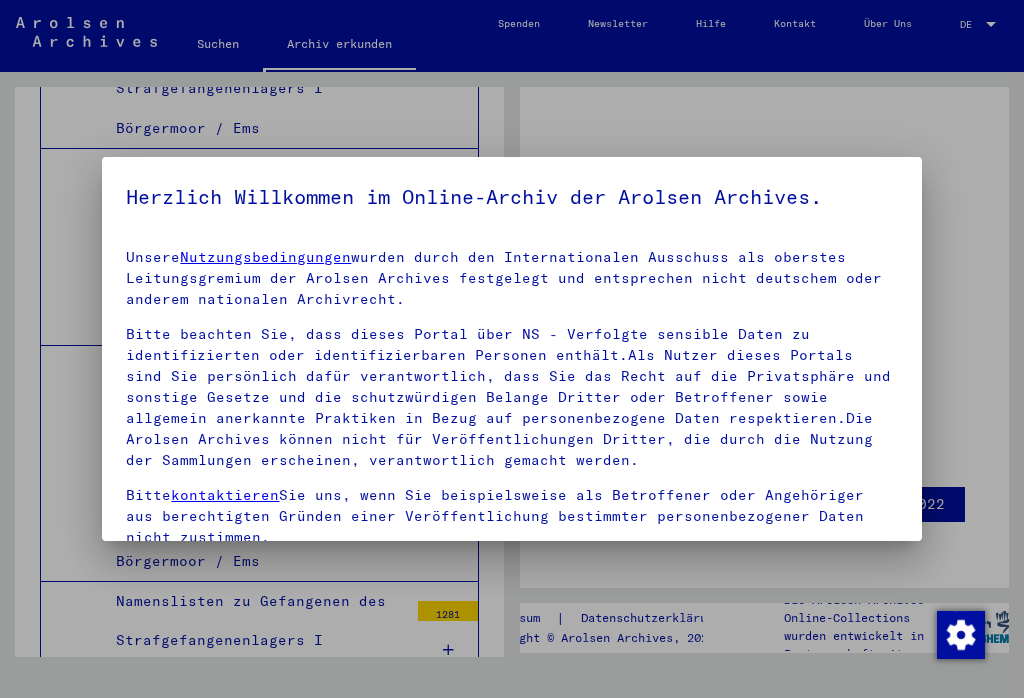 scroll, scrollTop: 0, scrollLeft: 0, axis: both 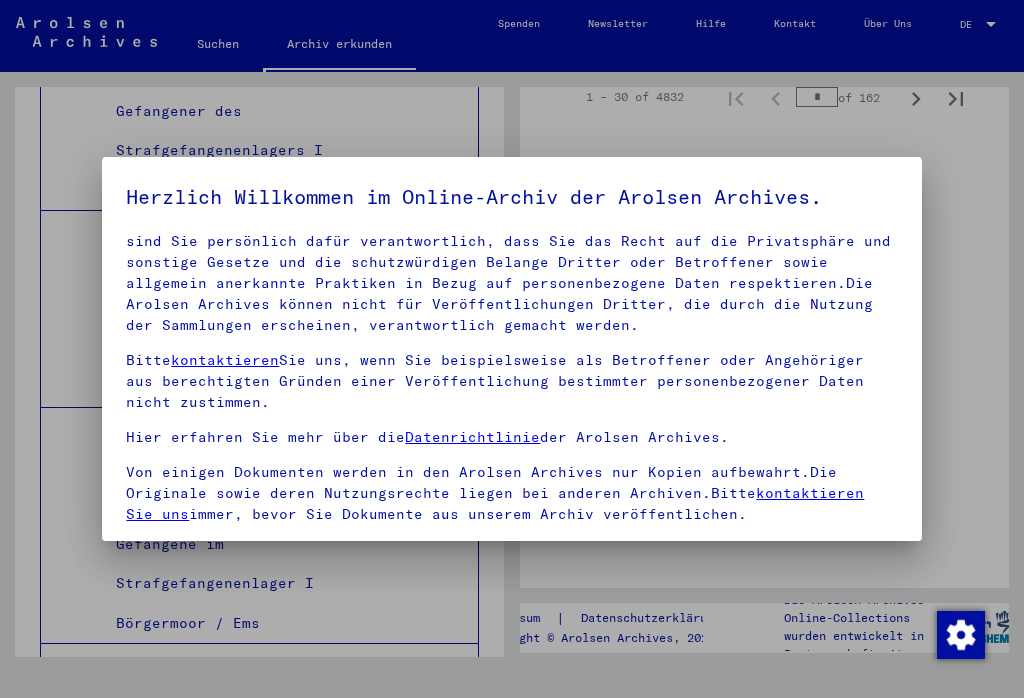 click at bounding box center [512, 349] 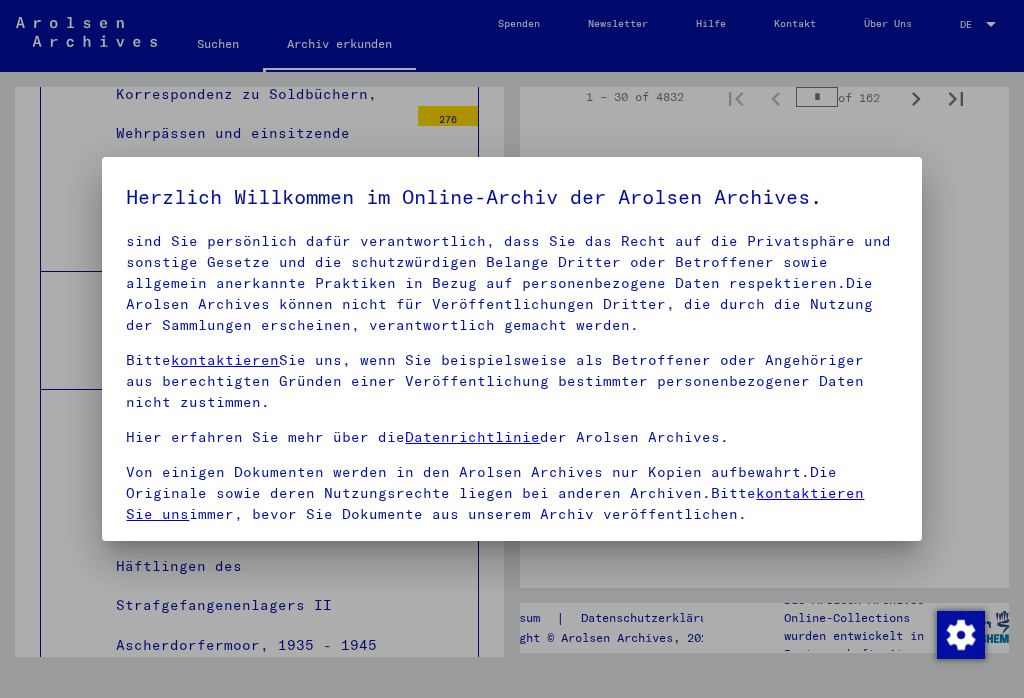 scroll, scrollTop: 10759, scrollLeft: 0, axis: vertical 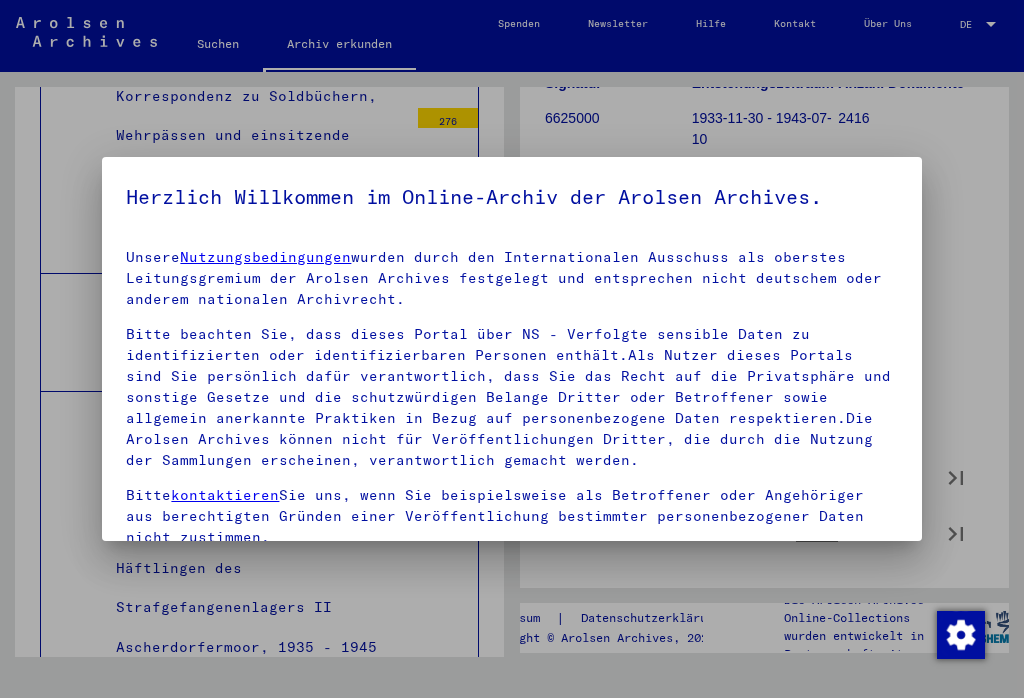 click at bounding box center [512, 349] 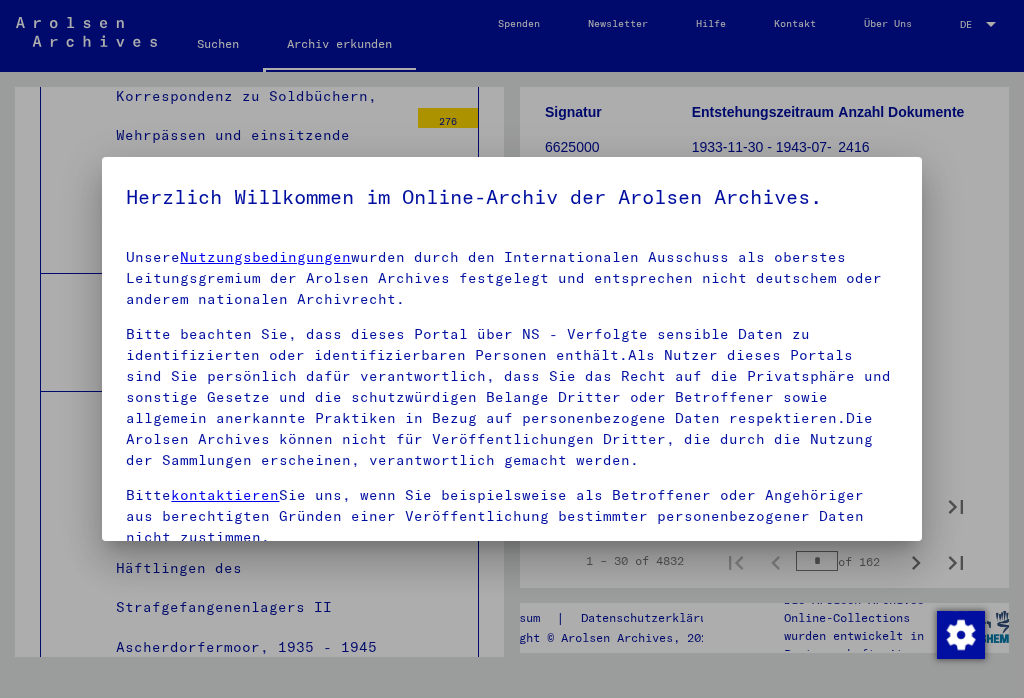 scroll, scrollTop: 282, scrollLeft: 0, axis: vertical 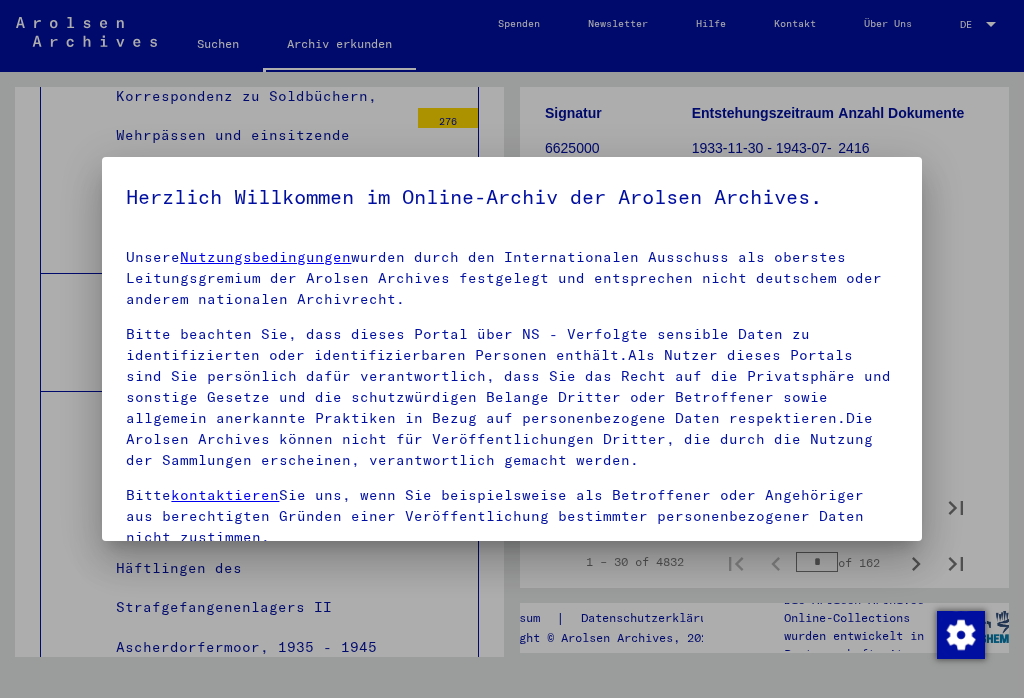 click at bounding box center [512, 349] 